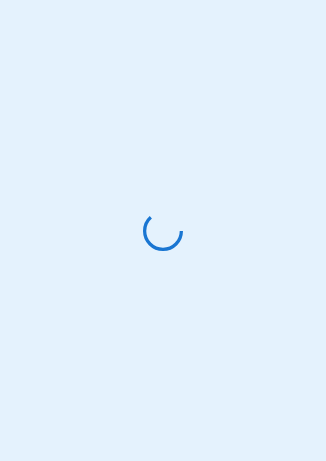scroll, scrollTop: 0, scrollLeft: 0, axis: both 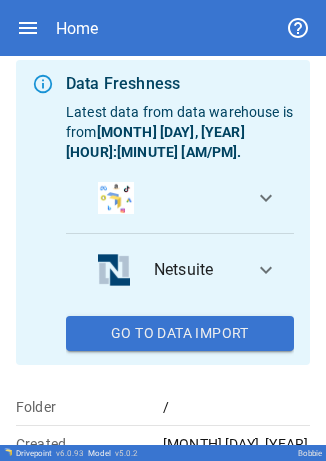 click at bounding box center [28, 28] 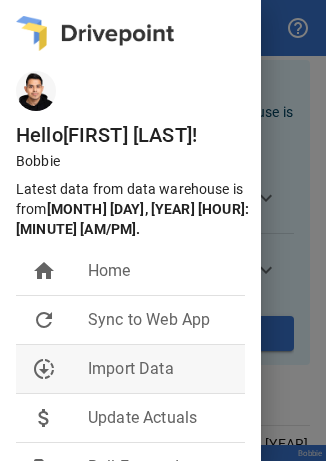 click on "Import Data" at bounding box center (158, 271) 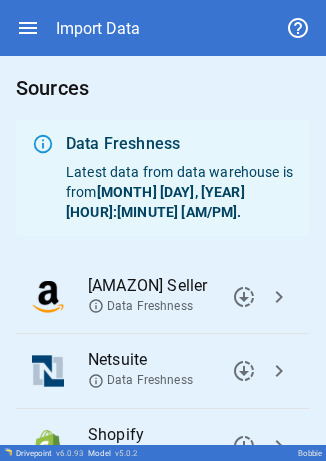scroll, scrollTop: 180, scrollLeft: 0, axis: vertical 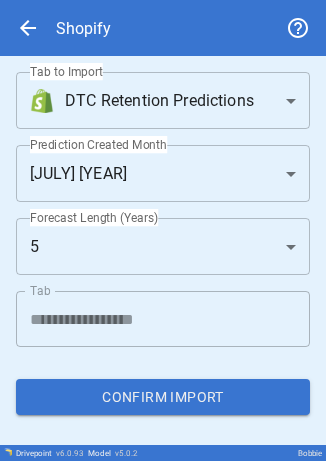 click on "**********" at bounding box center (163, 230) 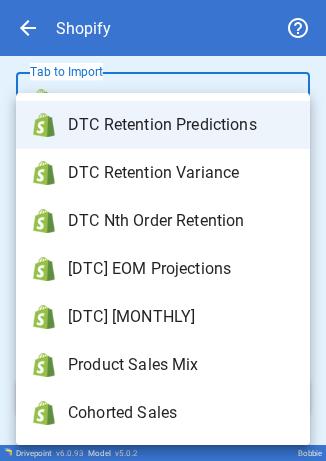 click on "[DTC] [MONTHLY]" at bounding box center (181, 125) 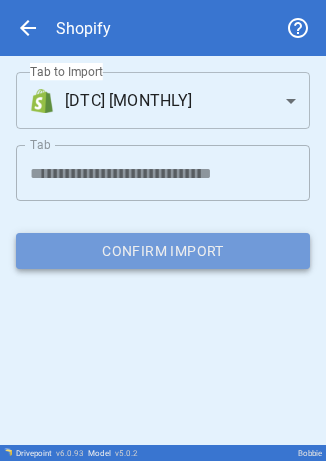 click on "Confirm Import" at bounding box center (163, 251) 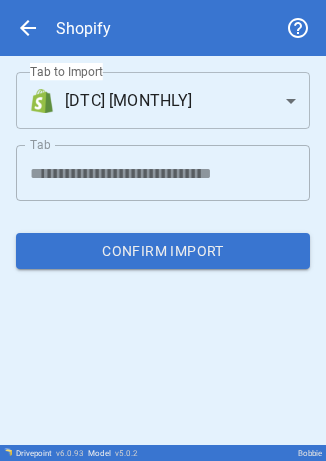 click on "**********" at bounding box center [163, 230] 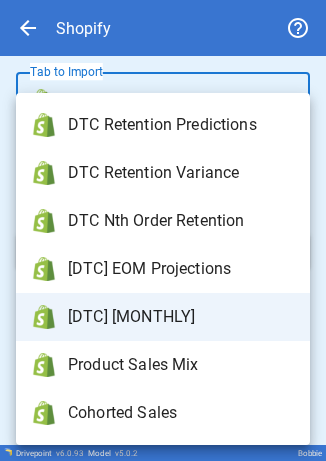 type 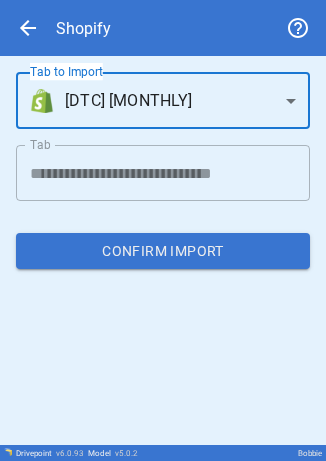 click on "**********" at bounding box center (163, 230) 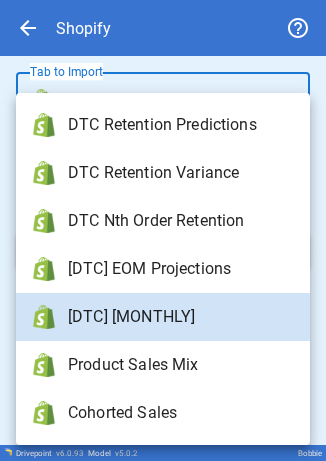 type 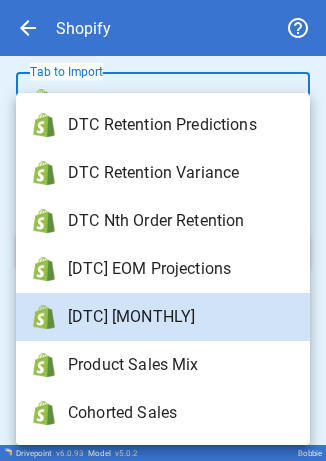 click on "**********" at bounding box center [163, 230] 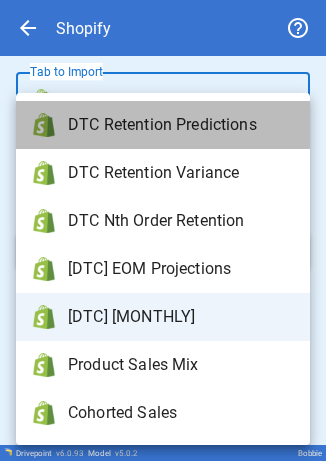 click on "DTC Retention Predictions" at bounding box center [181, 125] 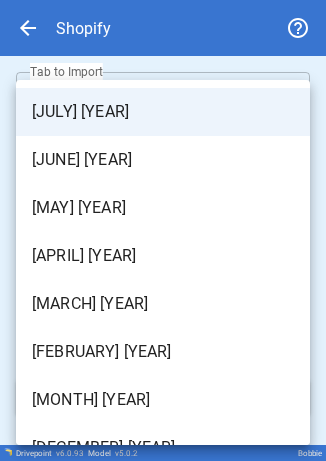 click on "**********" at bounding box center (163, 230) 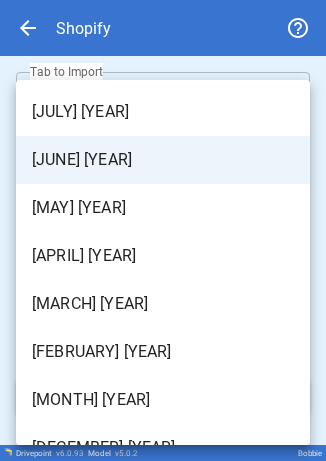 click on "**********" at bounding box center [163, 230] 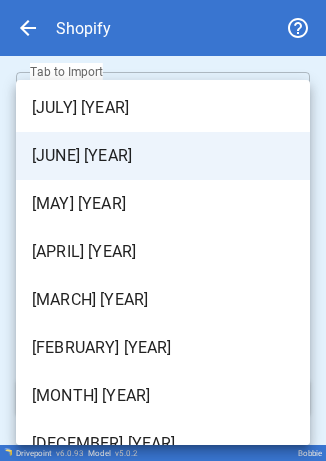 click on "[JUNE] [YEAR]" at bounding box center [163, 156] 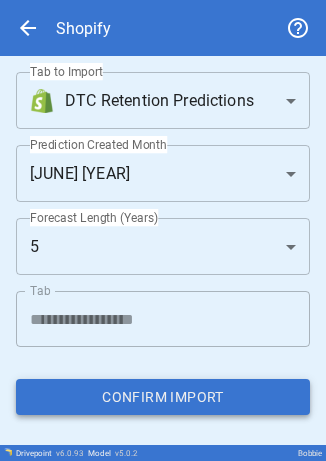 click on "Confirm Import" at bounding box center [163, 397] 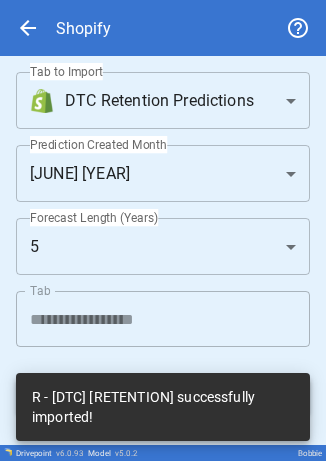 click on "arrow_back Shopify" at bounding box center [163, 28] 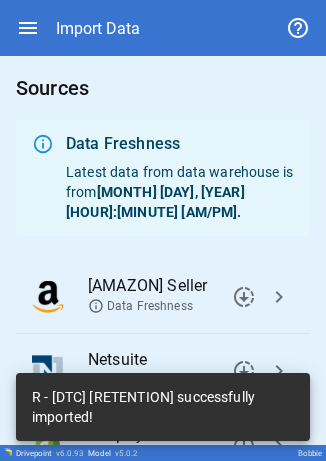 scroll, scrollTop: 180, scrollLeft: 0, axis: vertical 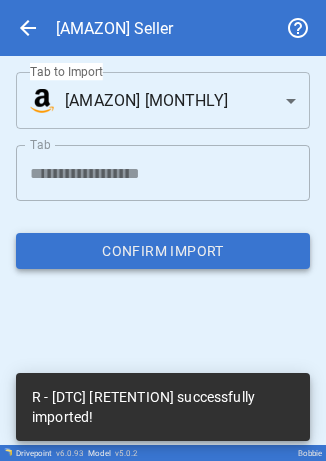 click on "Confirm Import" at bounding box center (163, 251) 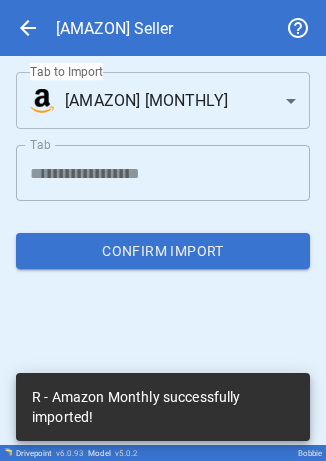 click on "**********" at bounding box center (163, 230) 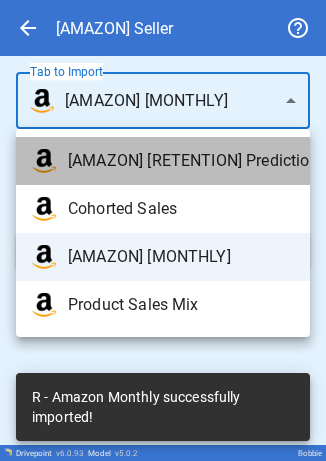 click on "[AMAZON] [RETENTION] Predictions" at bounding box center [181, 161] 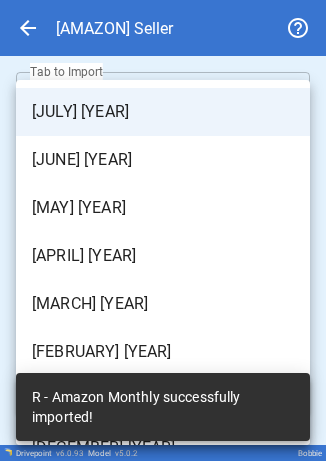 click on "**********" at bounding box center (163, 230) 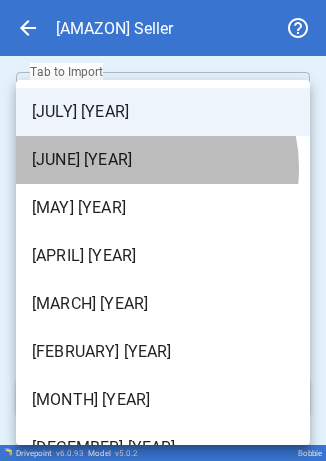 click on "[JUNE] [YEAR]" at bounding box center (163, 112) 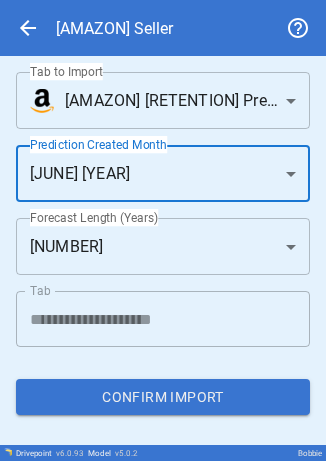 click on "**********" at bounding box center [163, 230] 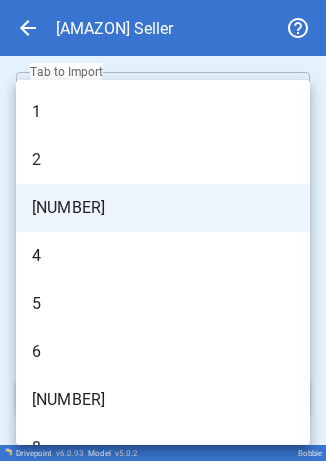 click on "5" at bounding box center (163, 112) 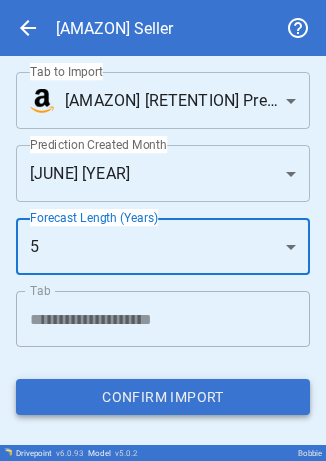 click on "Confirm Import" at bounding box center [163, 397] 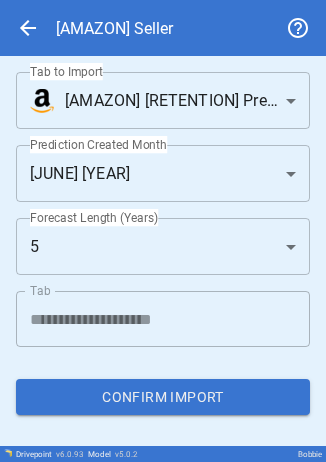 click on "**********" at bounding box center (163, 231) 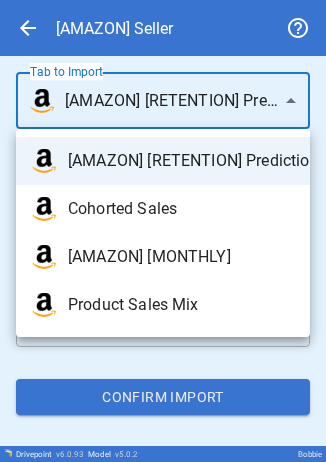 click at bounding box center (163, 231) 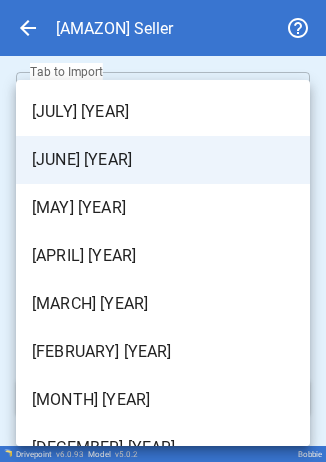click on "**********" at bounding box center [163, 231] 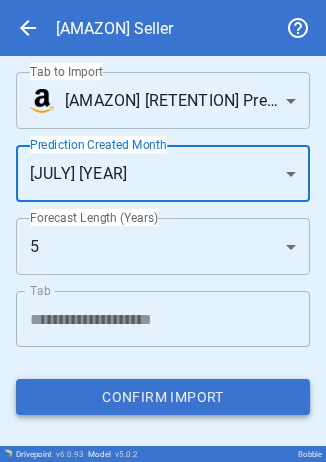 click on "Confirm Import" at bounding box center (163, 397) 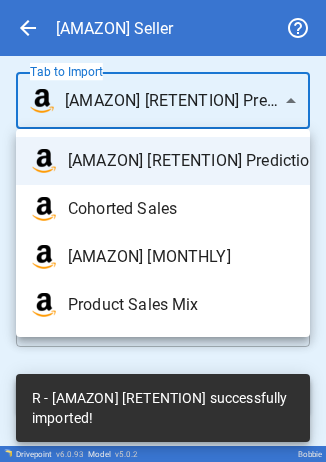 click on "**********" at bounding box center [163, 231] 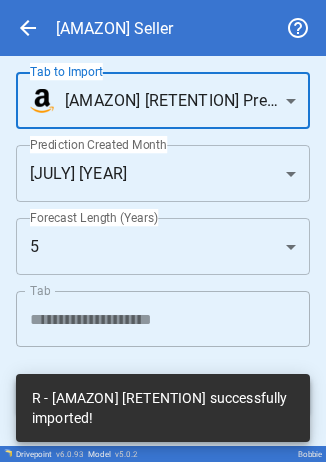 click on "**********" at bounding box center (163, 231) 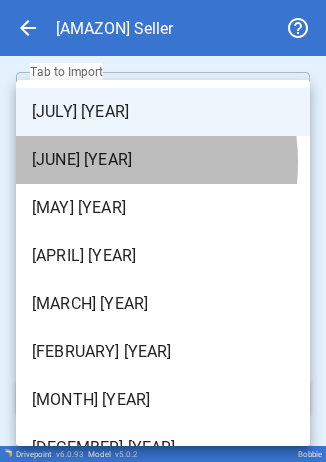 click on "[JUNE] [YEAR]" at bounding box center [163, 112] 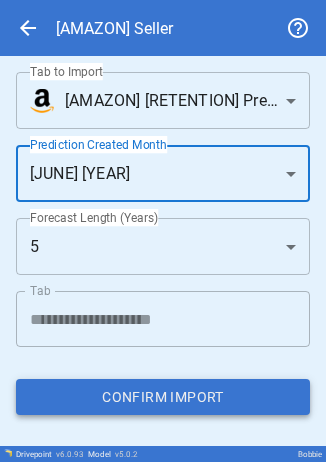 click on "Confirm Import" at bounding box center [163, 397] 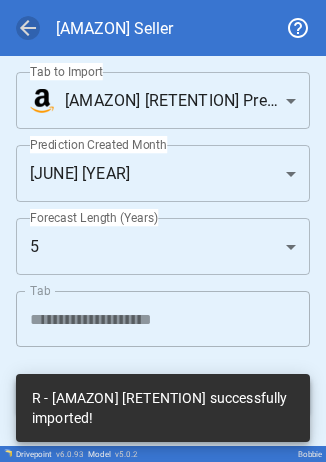 click on "arrow_back" at bounding box center [28, 28] 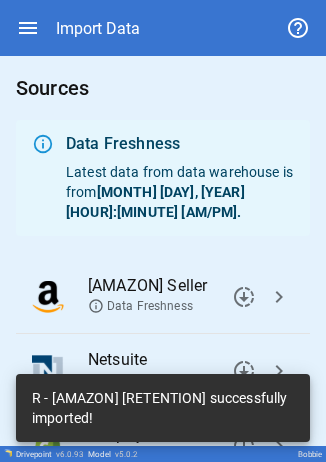 scroll, scrollTop: 179, scrollLeft: 0, axis: vertical 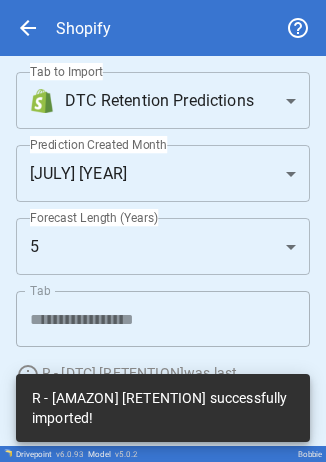 click on "**********" at bounding box center (163, 231) 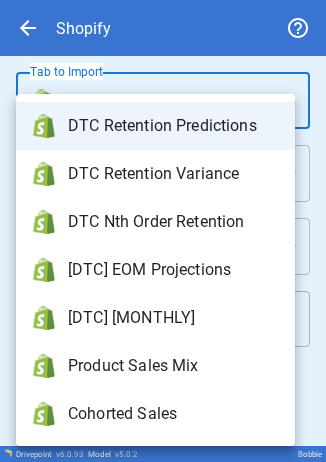 click at bounding box center (163, 231) 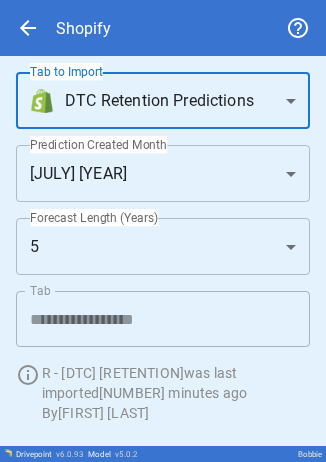 click on "**********" at bounding box center (163, 231) 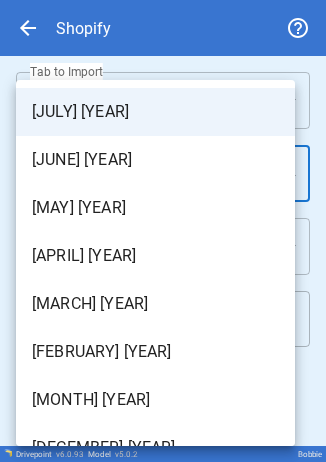 click on "[JUNE] [YEAR]" at bounding box center [155, 160] 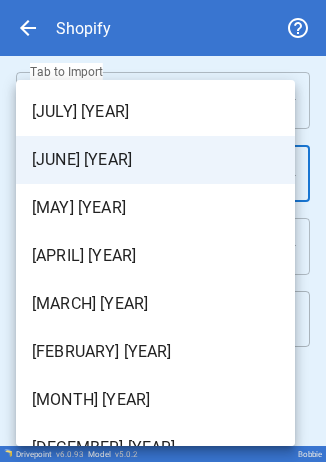 click on "**********" at bounding box center (163, 231) 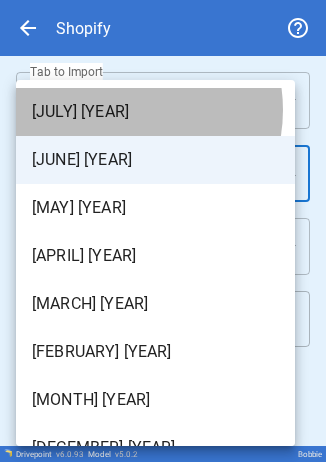 click on "[JULY] [YEAR]" at bounding box center (155, 112) 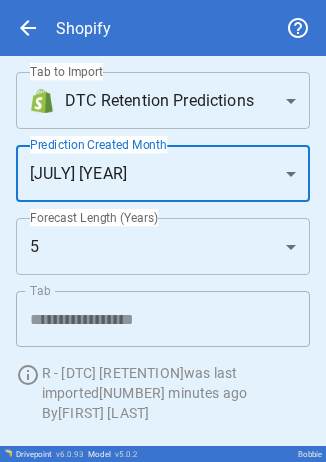 scroll, scrollTop: 60, scrollLeft: 0, axis: vertical 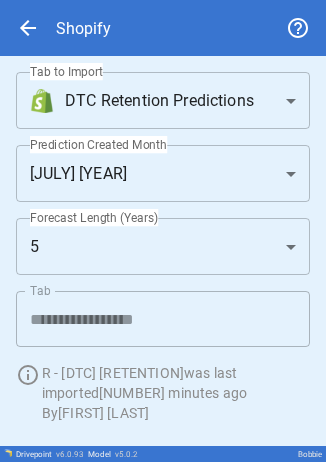 click on "Confirm Import" at bounding box center [163, 473] 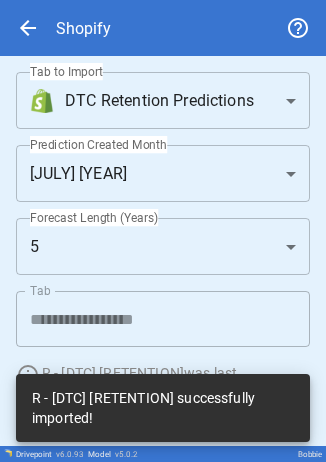 type 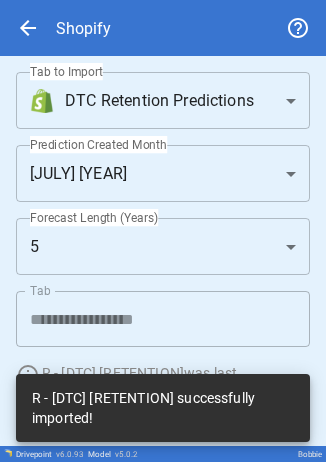 scroll, scrollTop: 0, scrollLeft: 0, axis: both 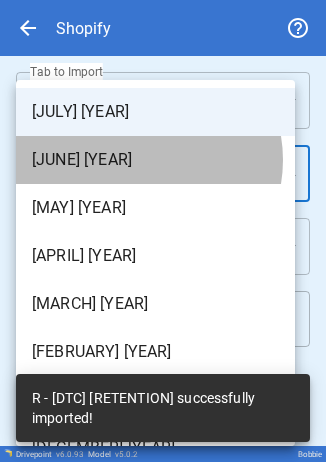 click on "[JUNE] [YEAR]" at bounding box center [155, 112] 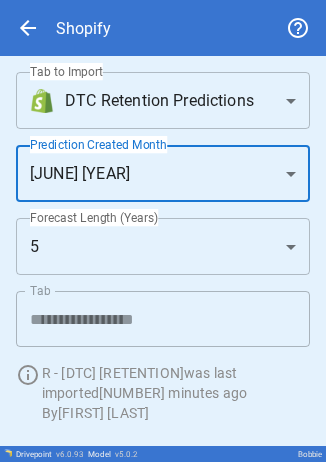 scroll, scrollTop: 60, scrollLeft: 0, axis: vertical 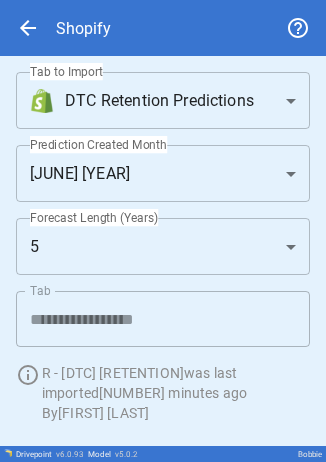 click on "Confirm Import" at bounding box center (163, 473) 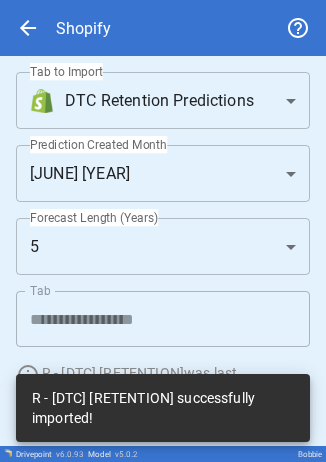 scroll, scrollTop: 0, scrollLeft: 0, axis: both 